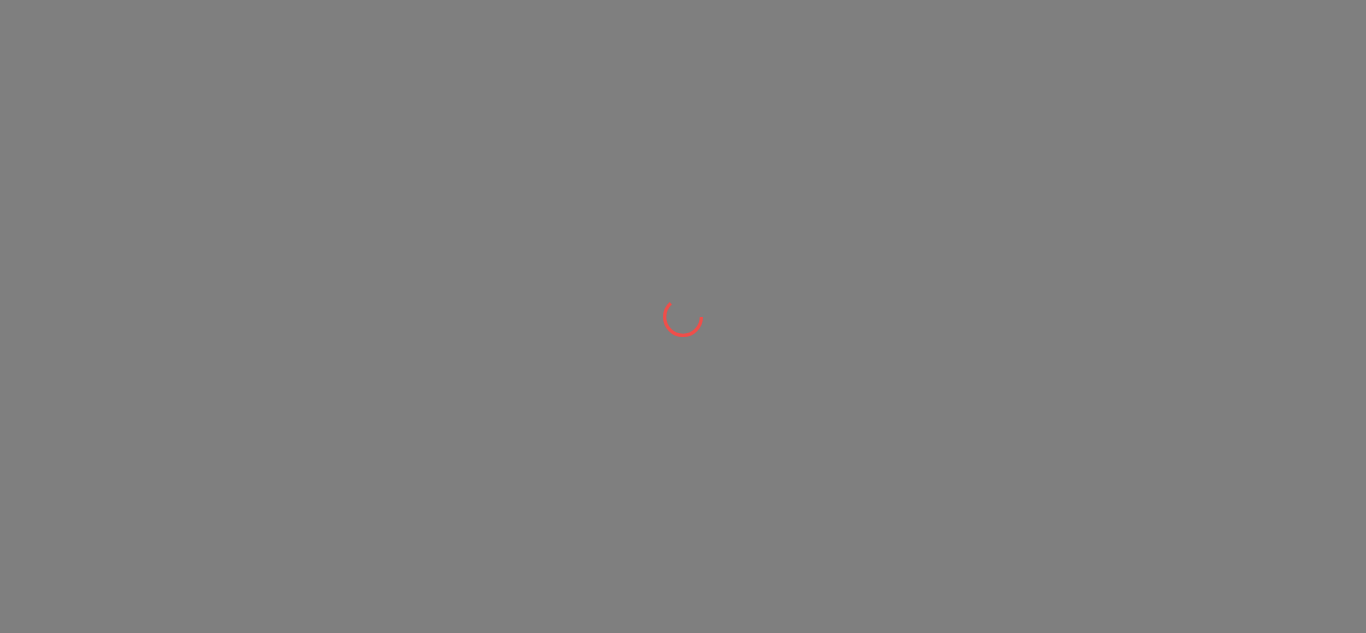 scroll, scrollTop: 0, scrollLeft: 0, axis: both 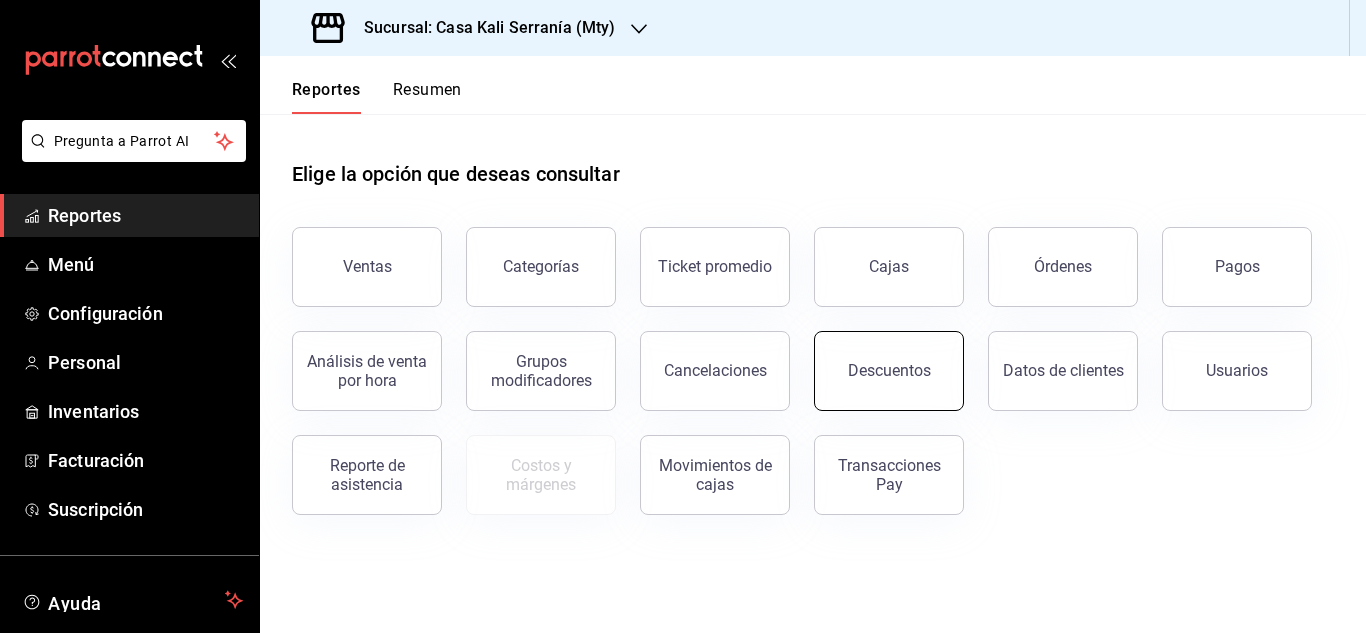 click on "Descuentos" at bounding box center [889, 370] 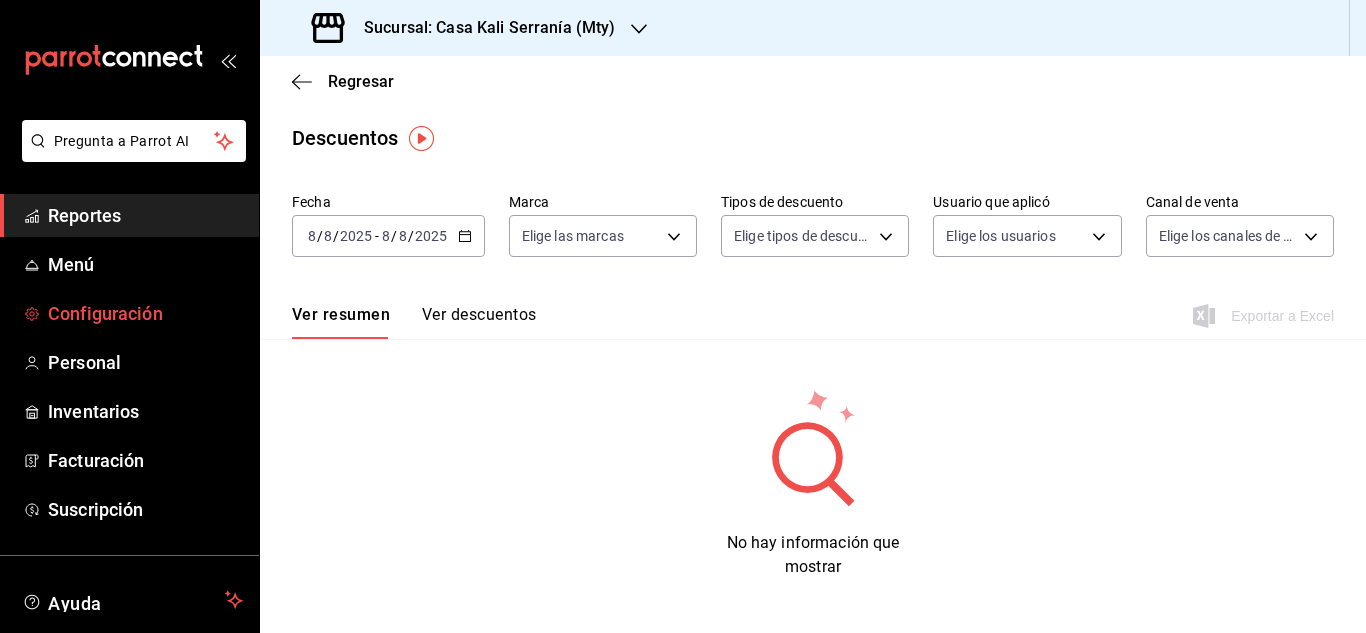 click on "Configuración" at bounding box center (145, 313) 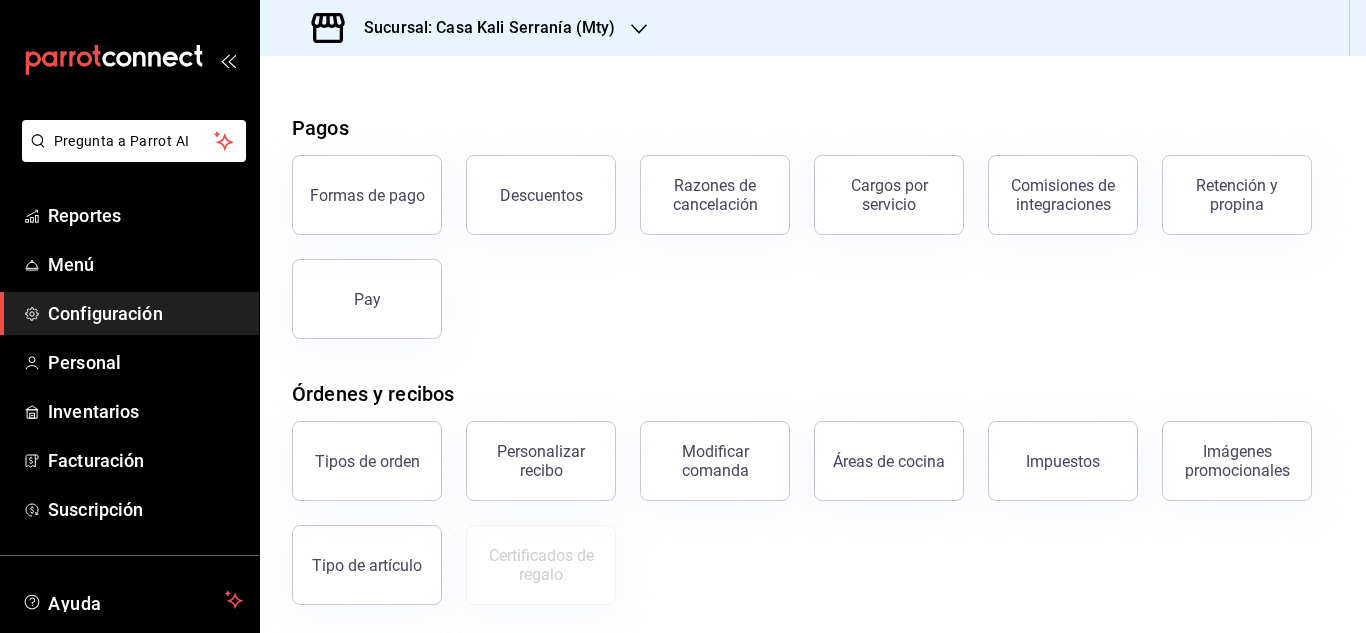 scroll, scrollTop: 54, scrollLeft: 0, axis: vertical 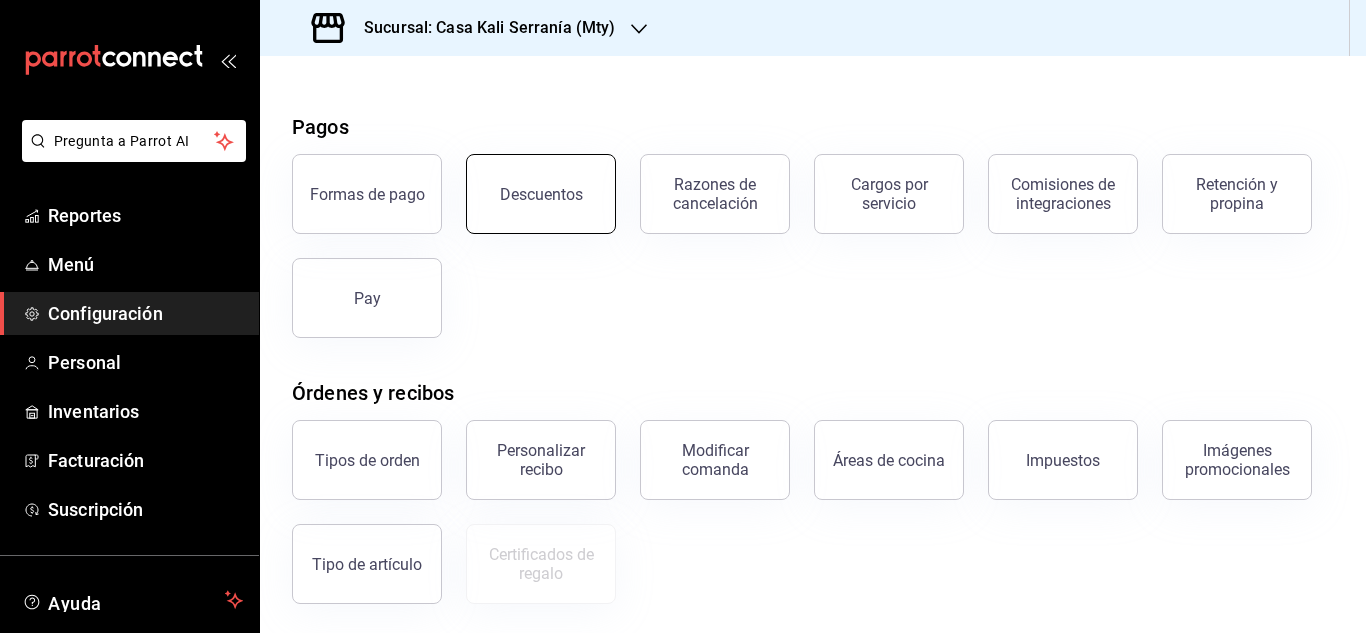 click on "Descuentos" at bounding box center [541, 194] 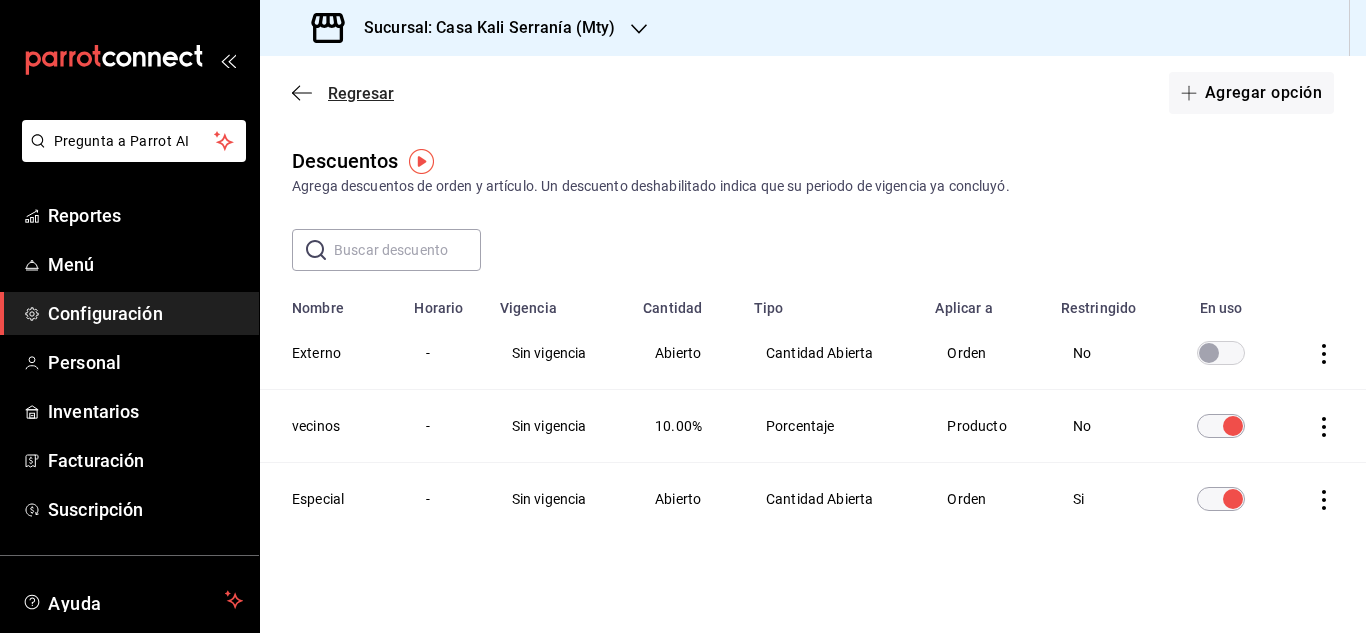 click 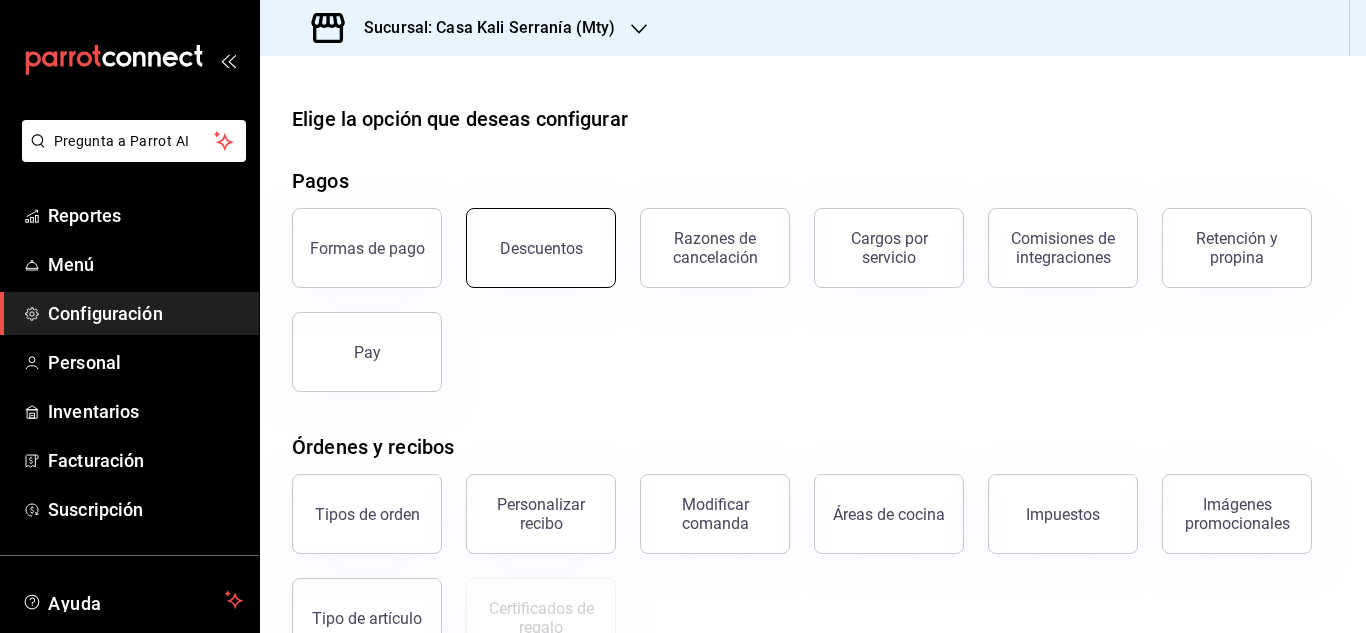 click on "Descuentos" at bounding box center (541, 248) 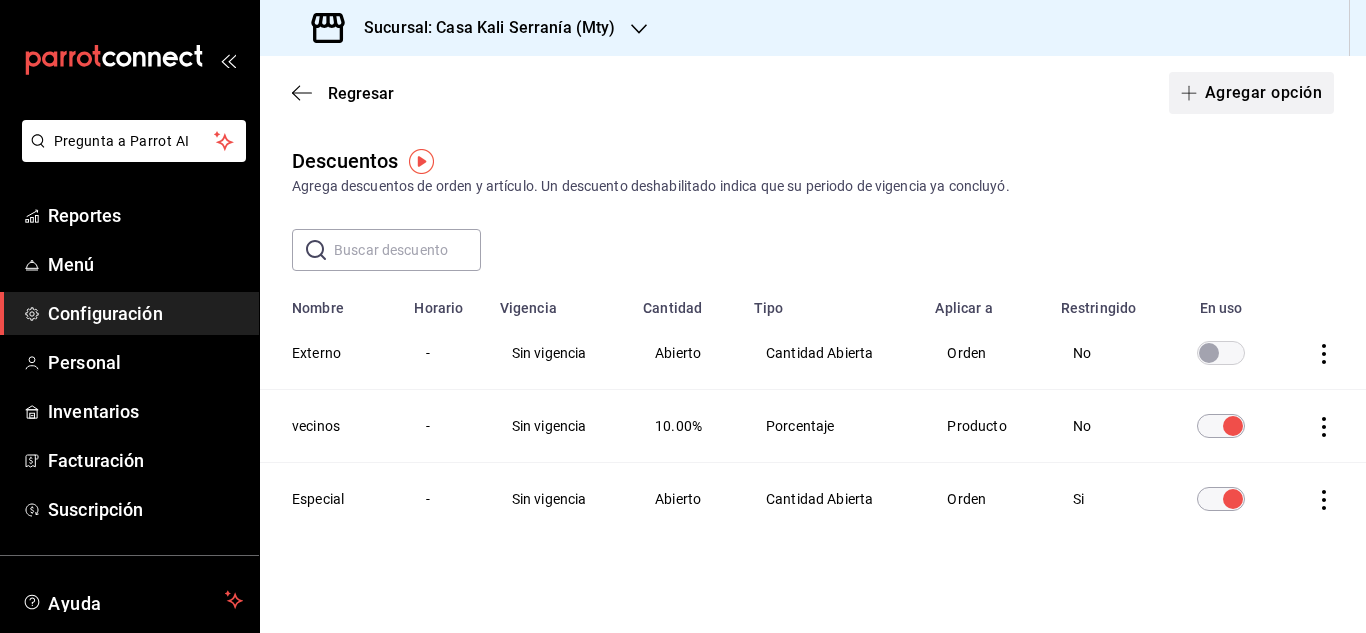 click on "Agregar opción" at bounding box center [1251, 93] 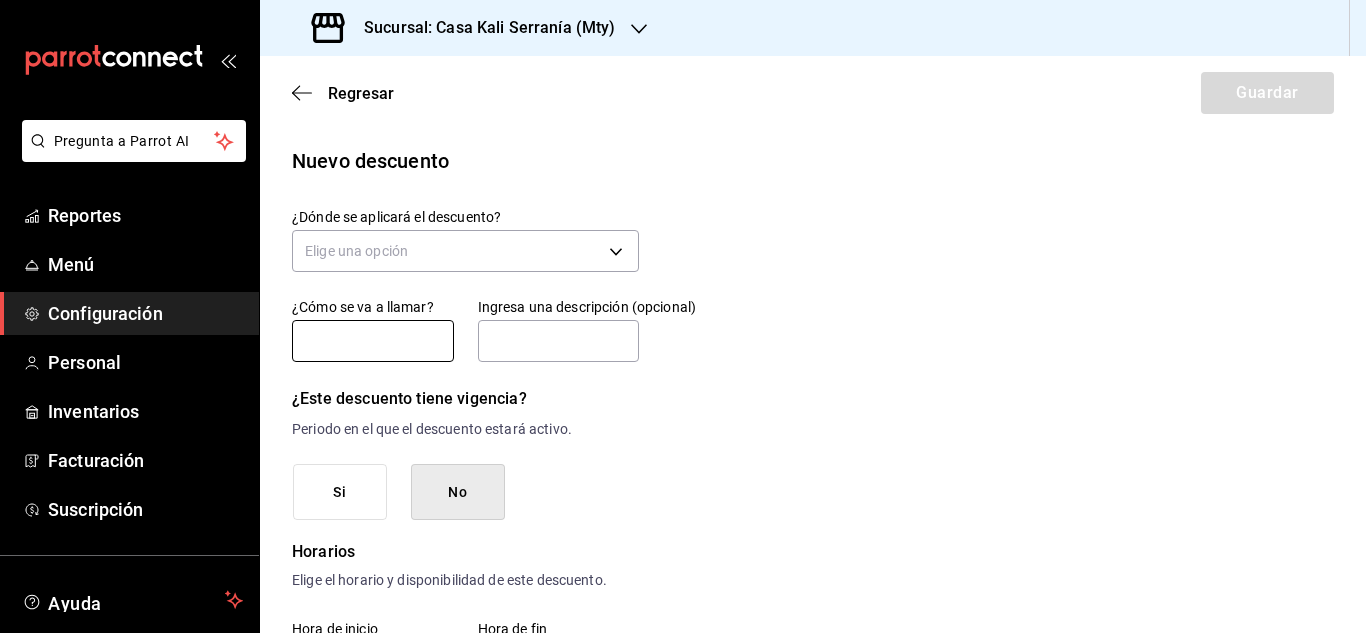 click at bounding box center [373, 341] 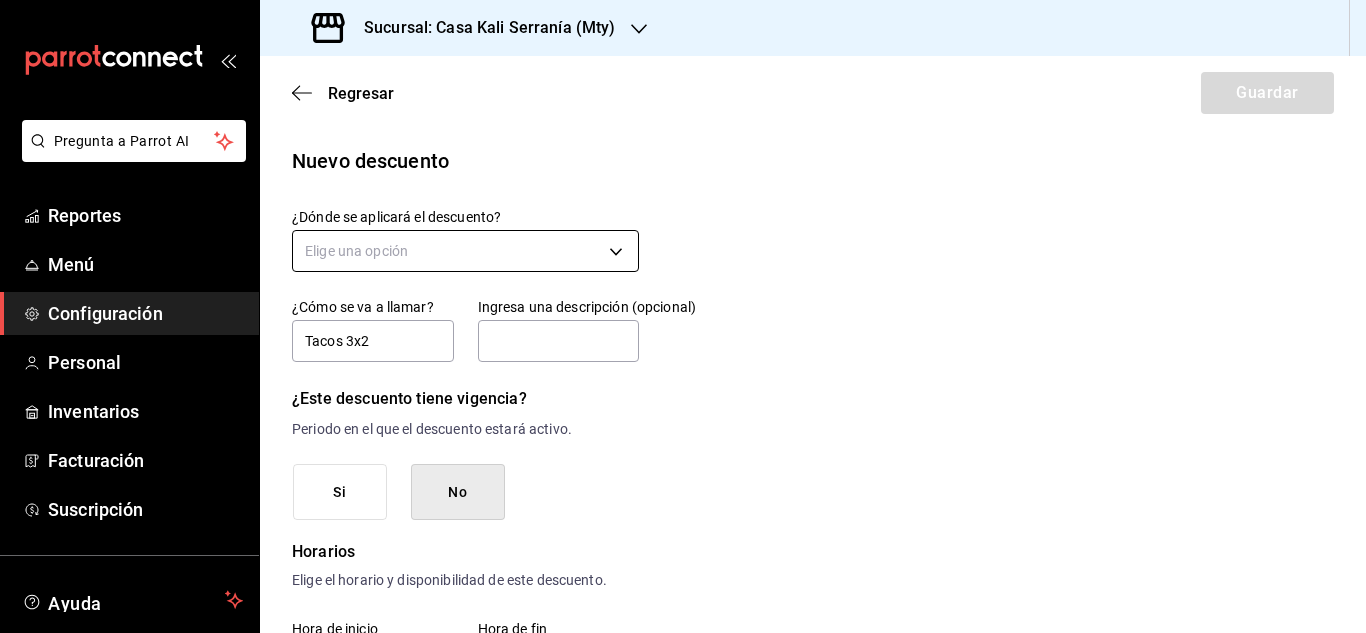 type on "Tacos 3x2" 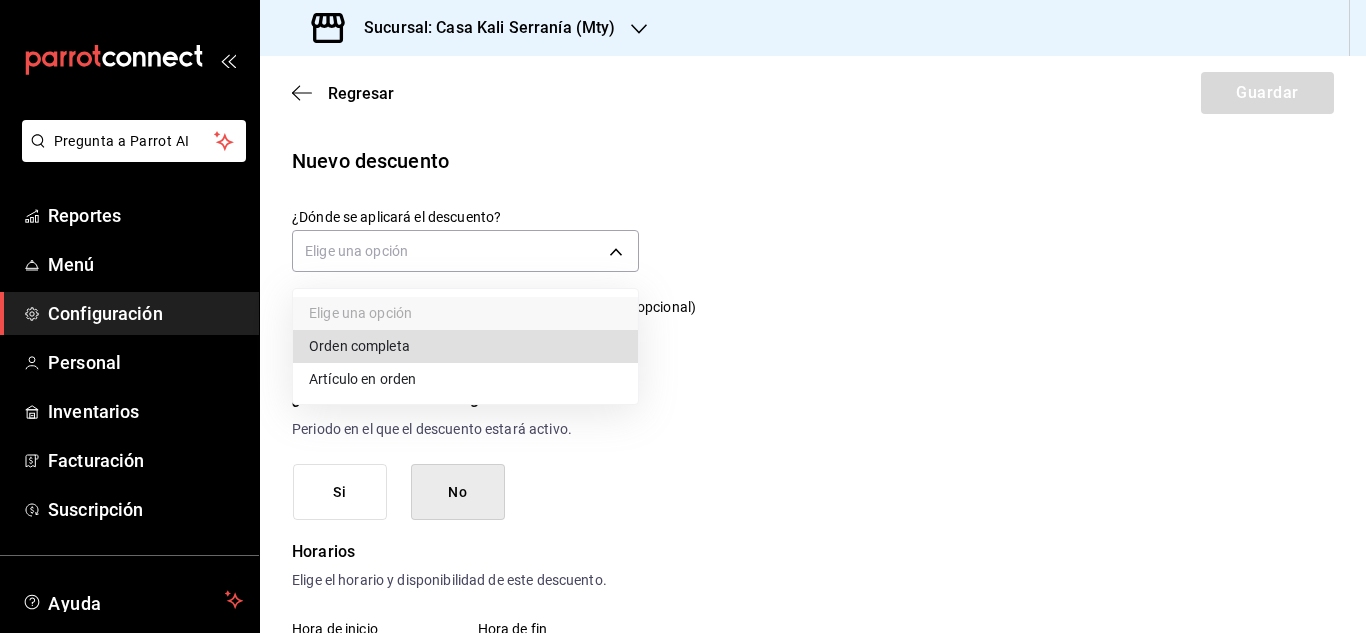 click on "Artículo en orden" at bounding box center (465, 379) 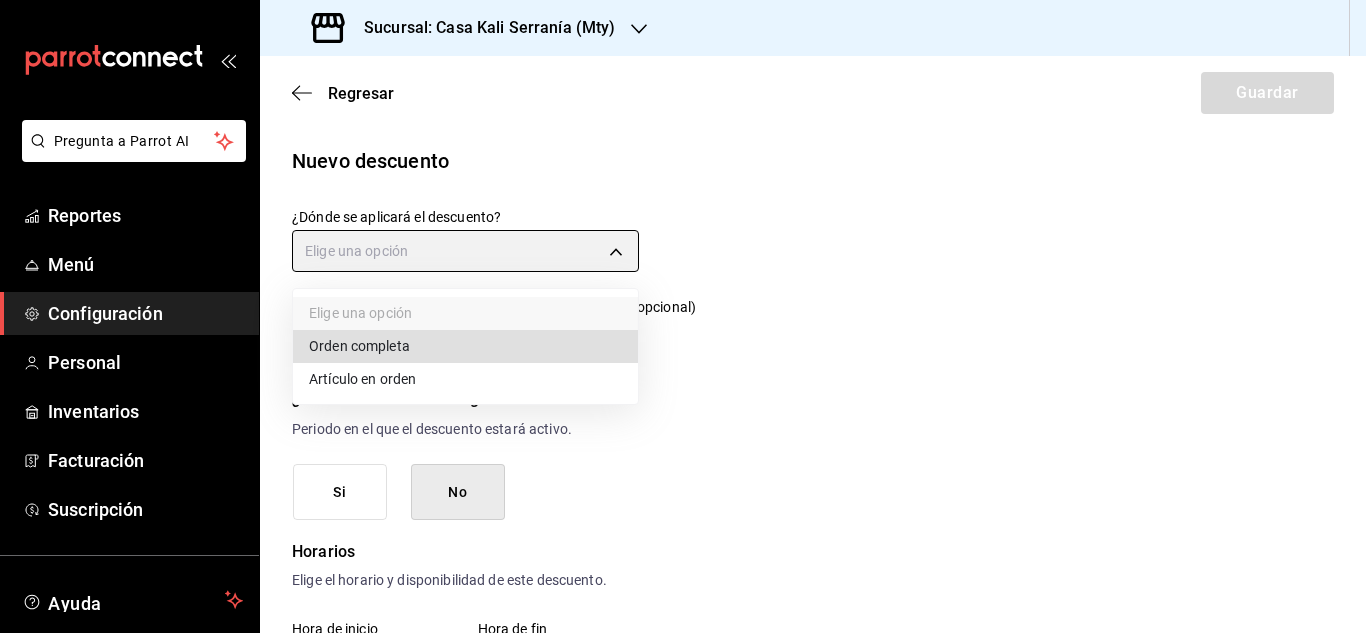 type on "ORDER_ITEM" 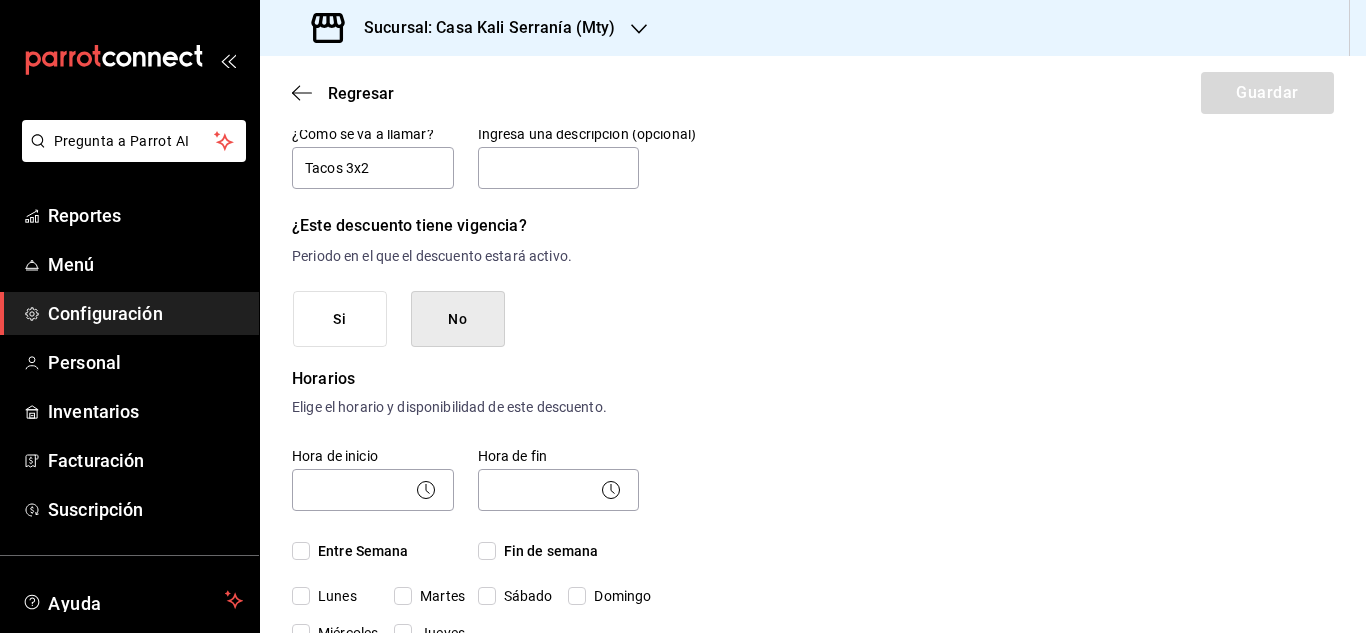 scroll, scrollTop: 169, scrollLeft: 0, axis: vertical 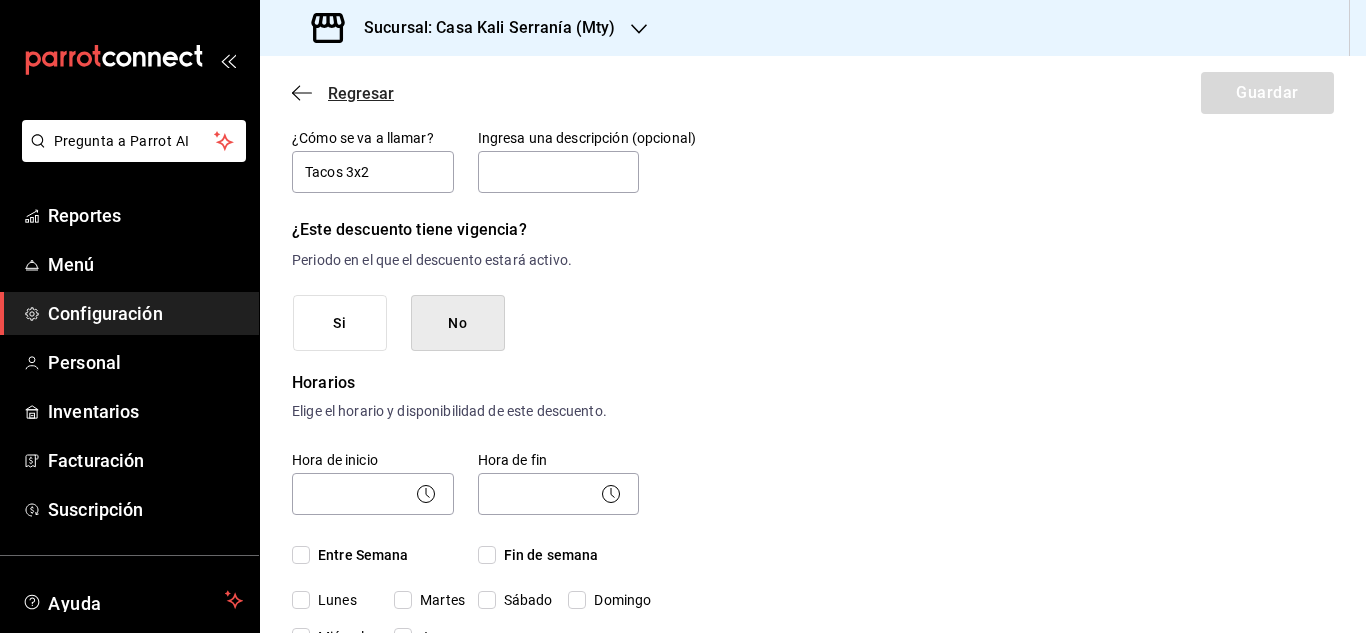 click 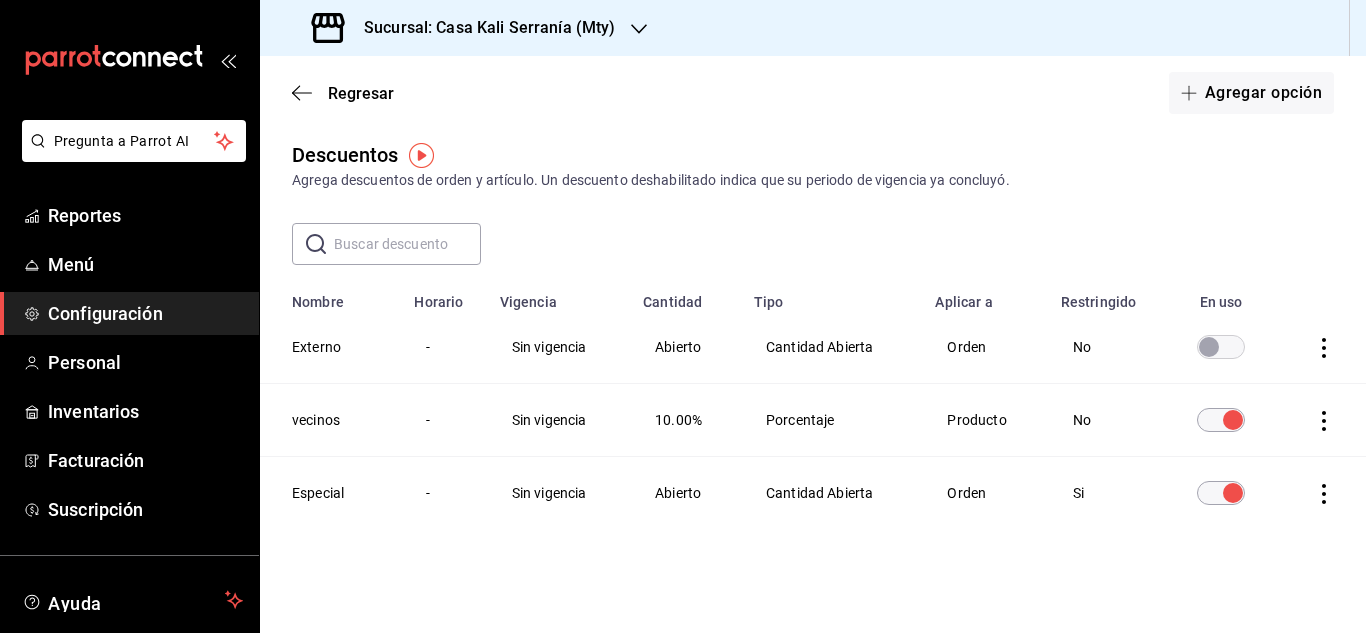 scroll, scrollTop: 6, scrollLeft: 0, axis: vertical 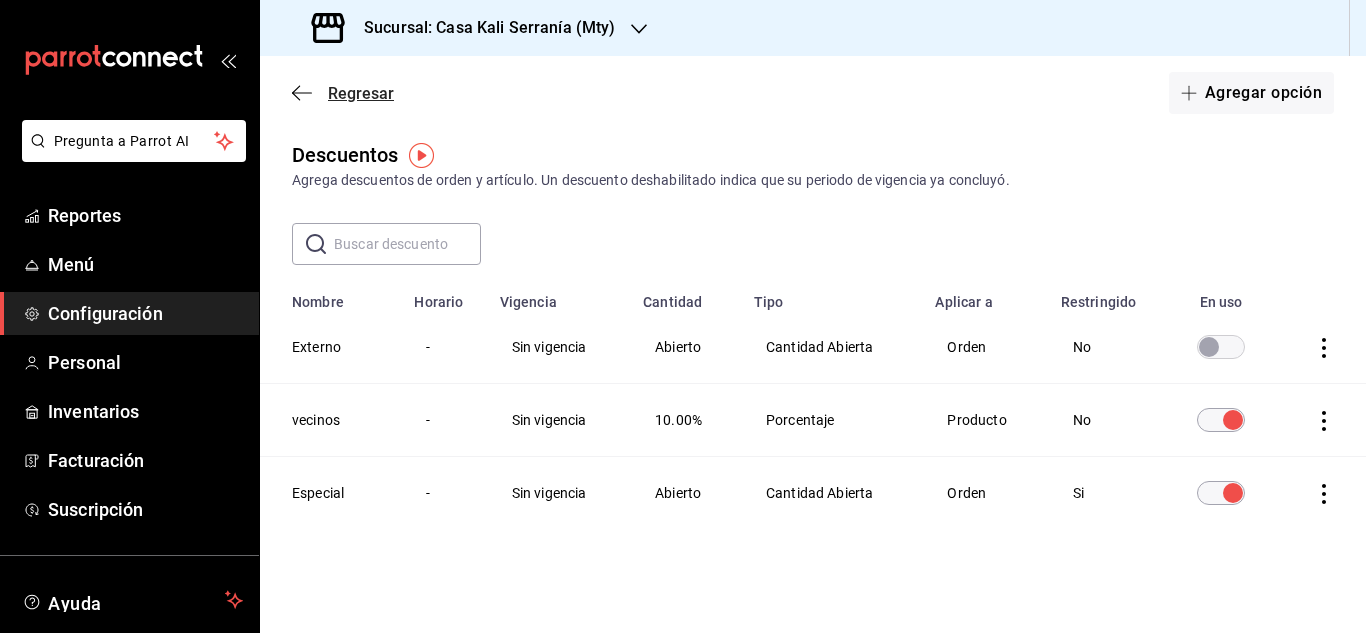 click 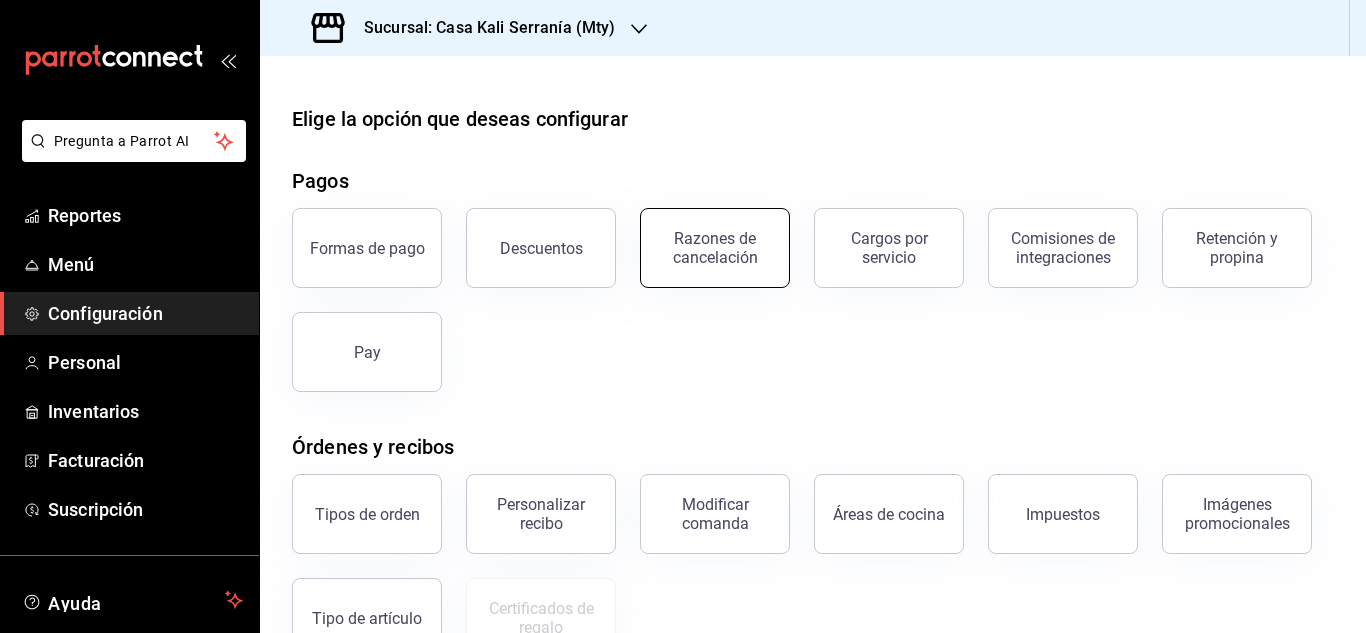 click on "Razones de cancelación" at bounding box center [715, 248] 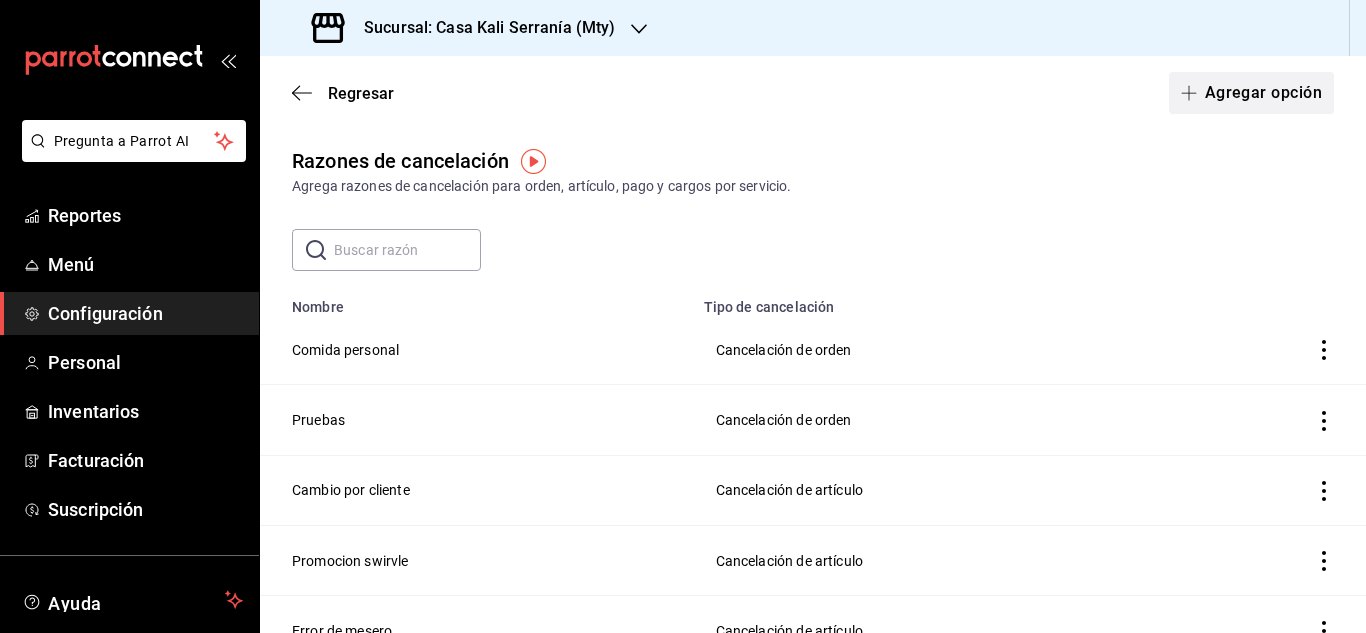 click on "Agregar opción" at bounding box center [1251, 93] 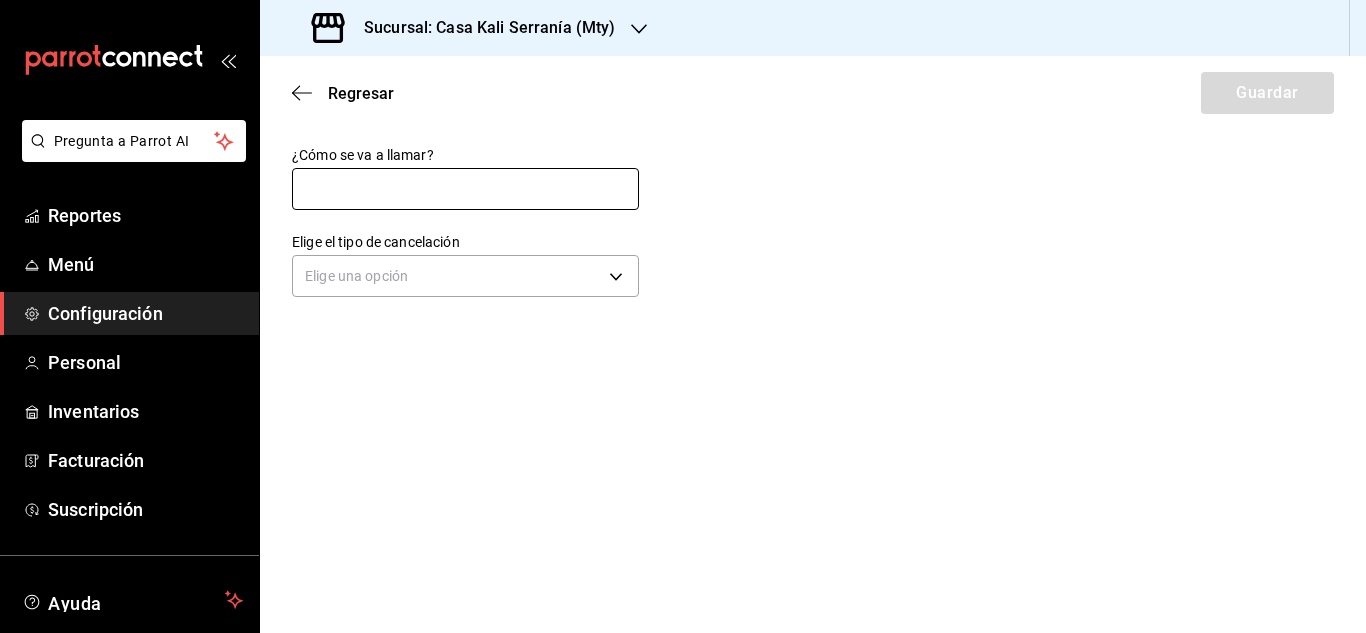 click at bounding box center (465, 189) 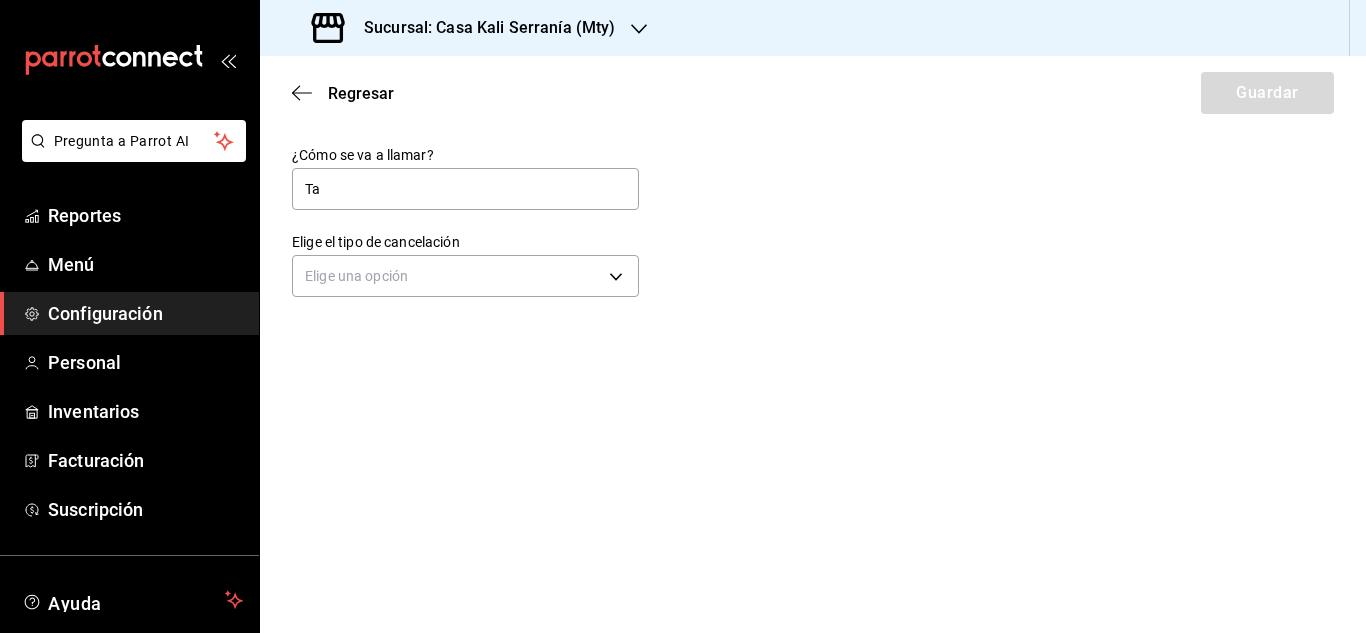 type on "T" 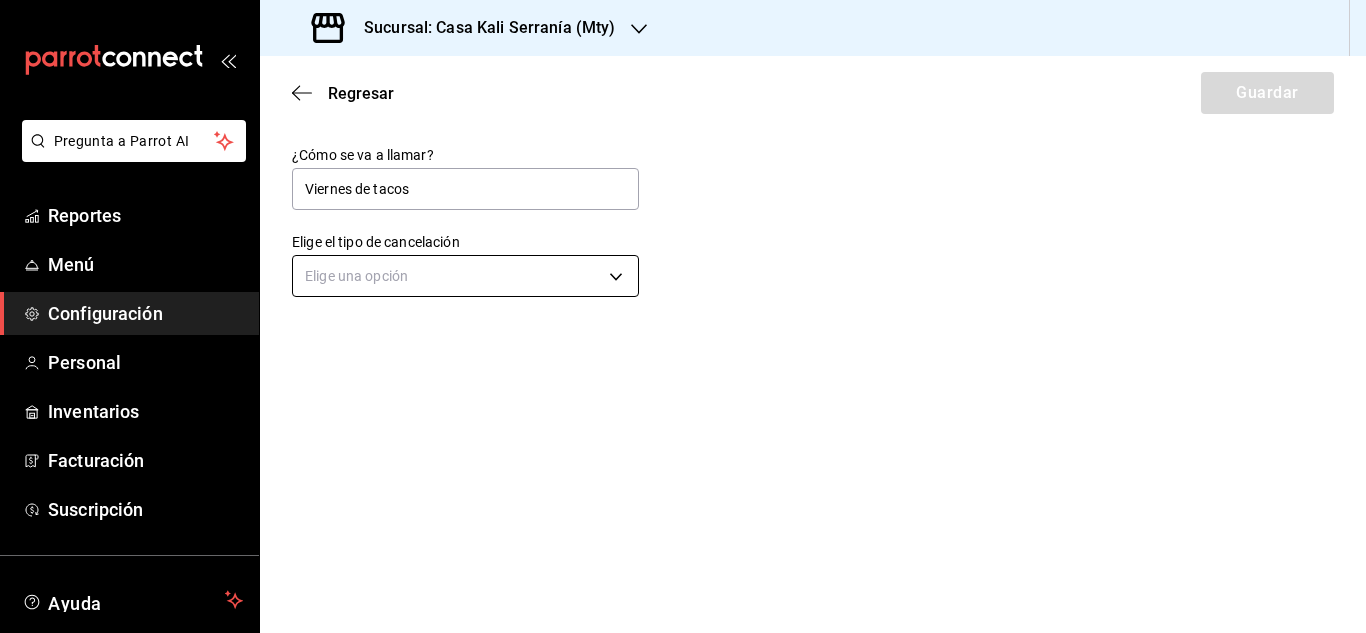 type on "Viernes de tacos" 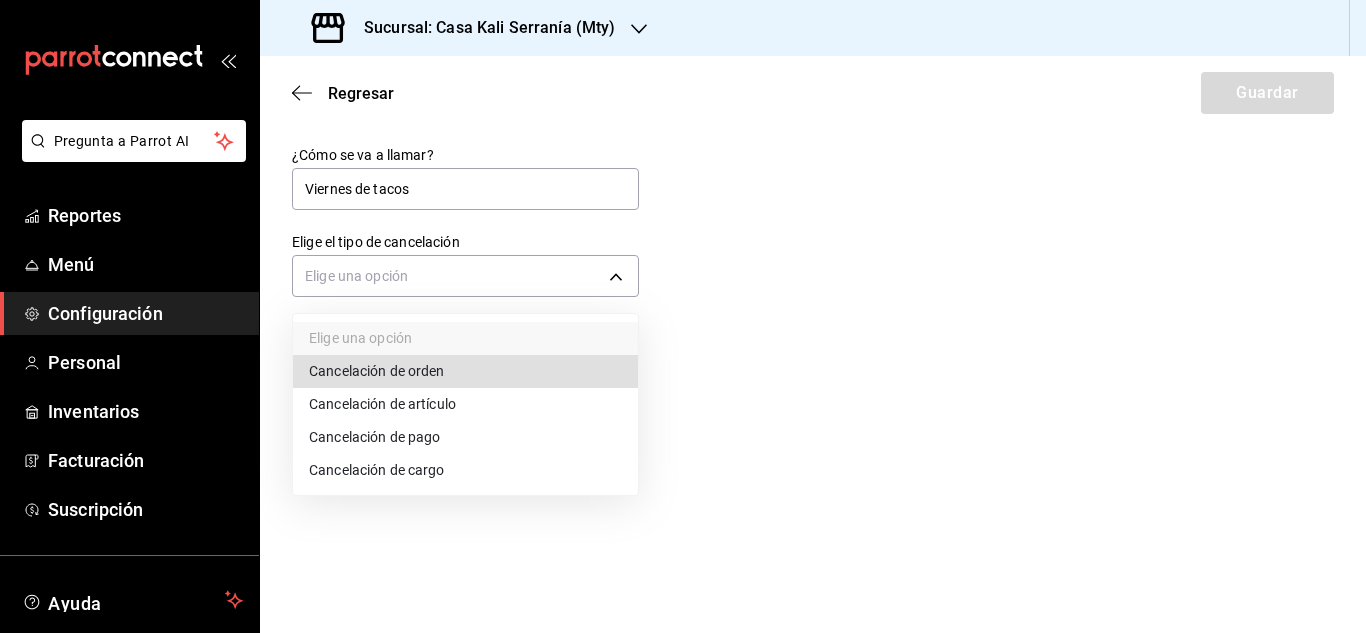 click on "Cancelación de artículo" at bounding box center [465, 404] 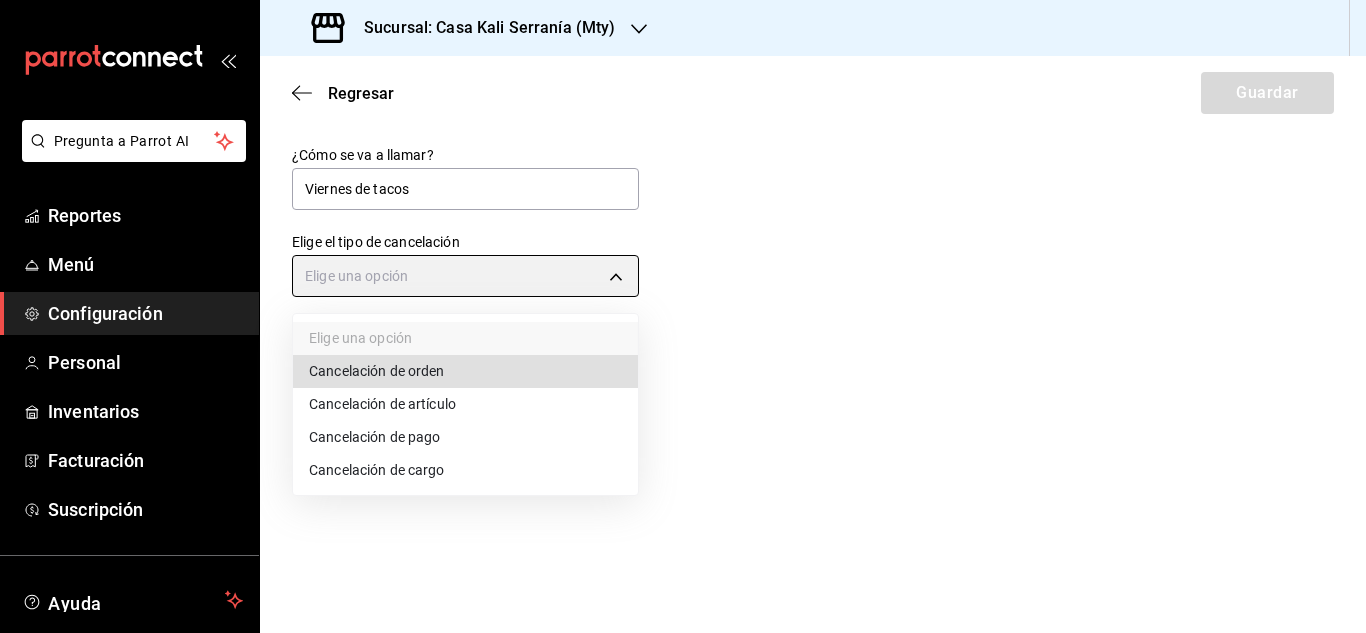 type on "ORDER_ITEM" 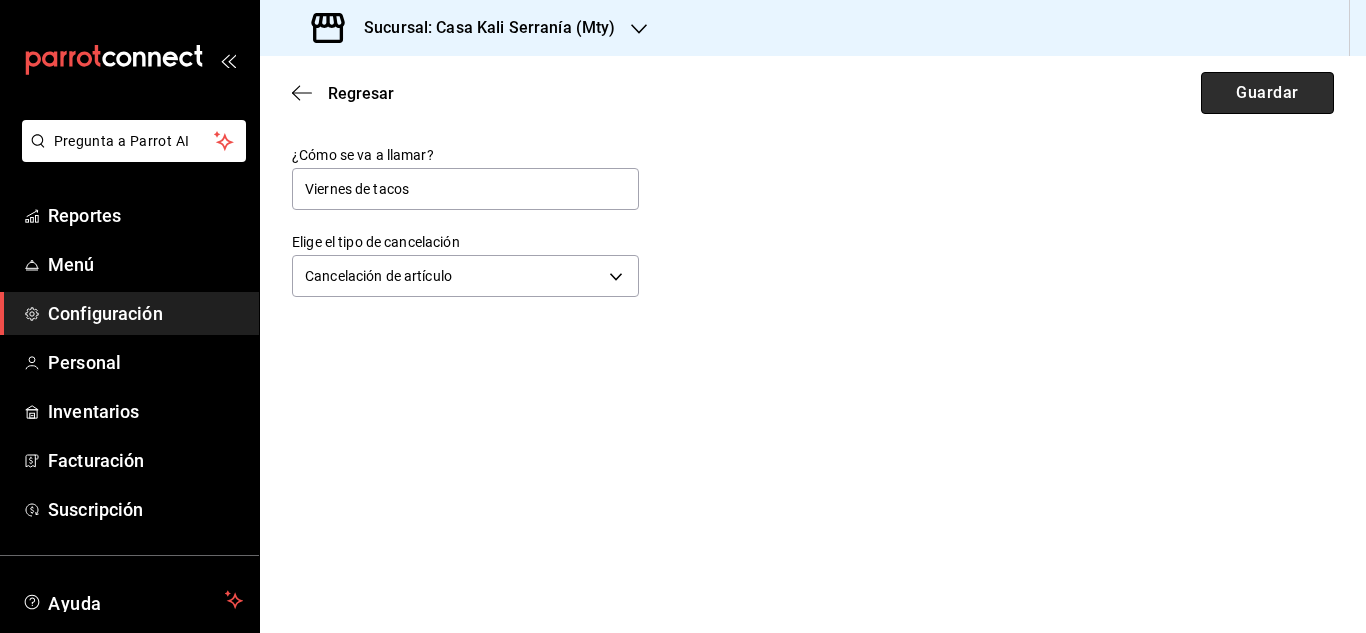 click on "Guardar" at bounding box center [1267, 93] 